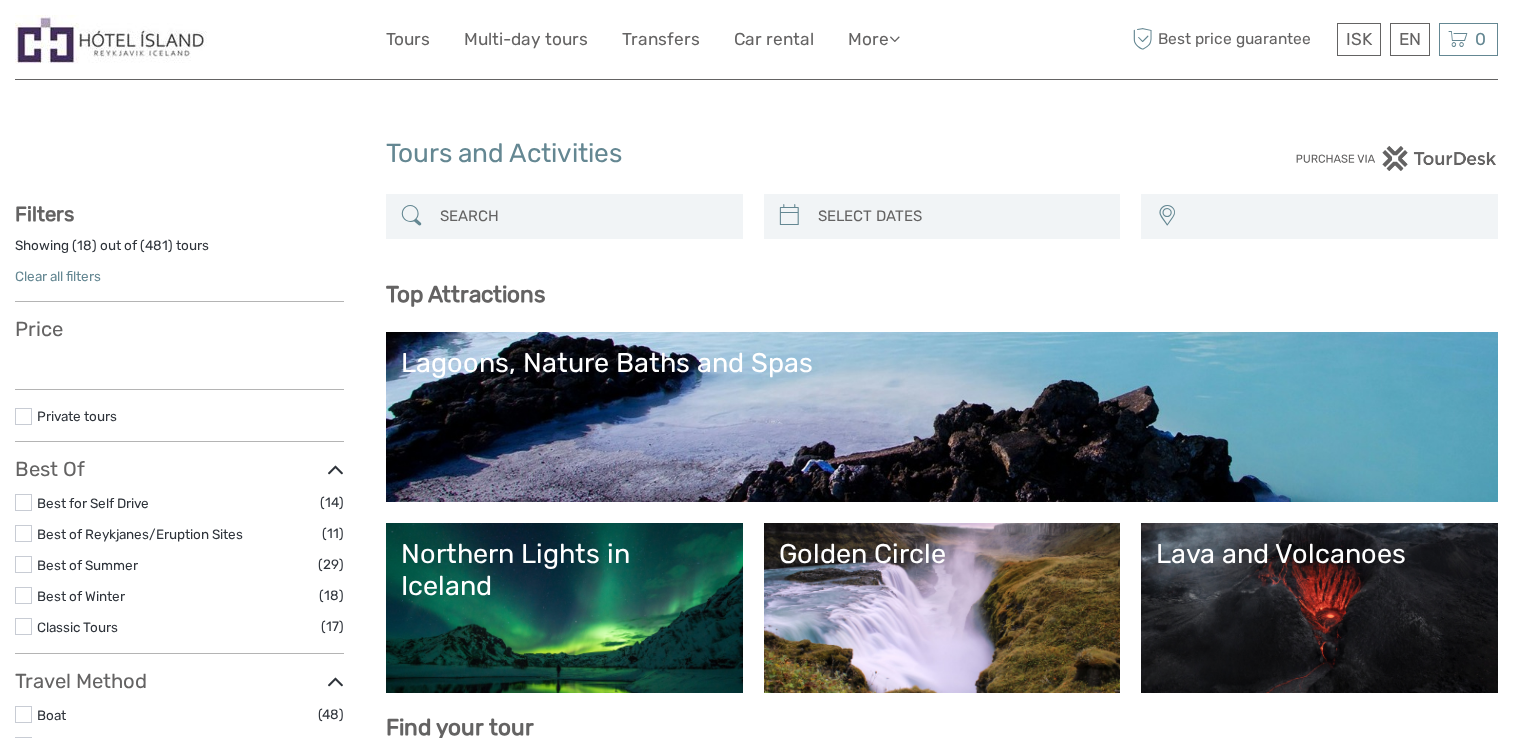 select 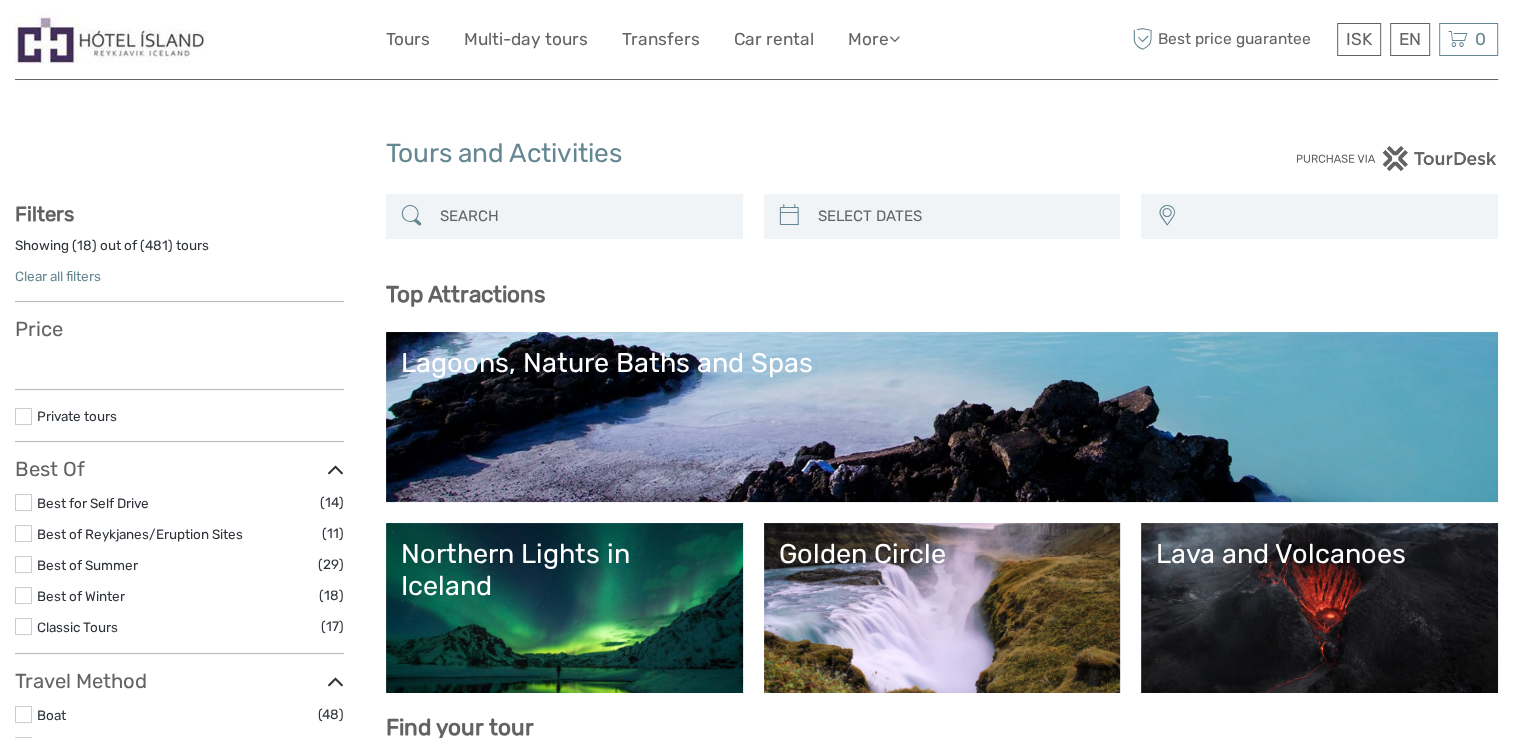 scroll, scrollTop: 0, scrollLeft: 0, axis: both 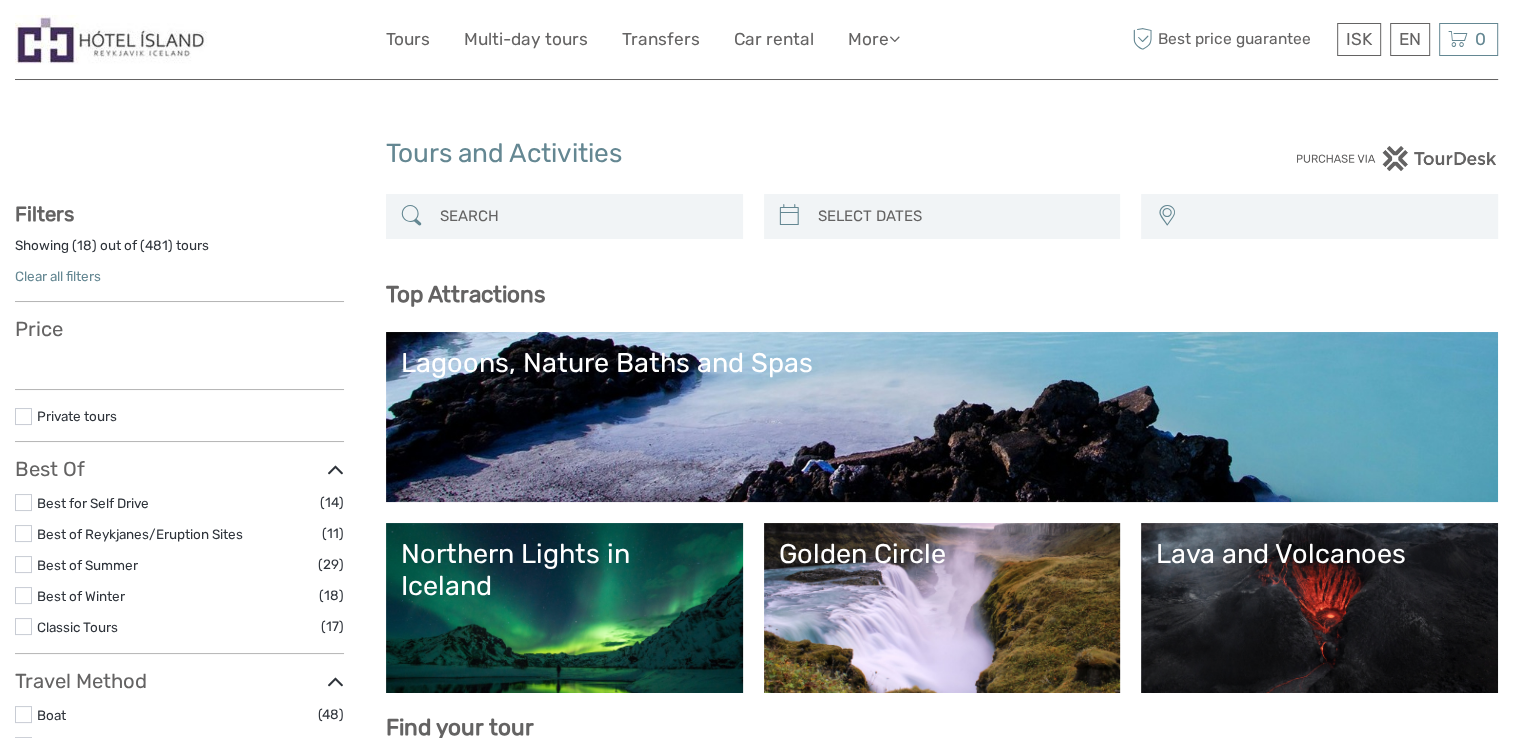 select 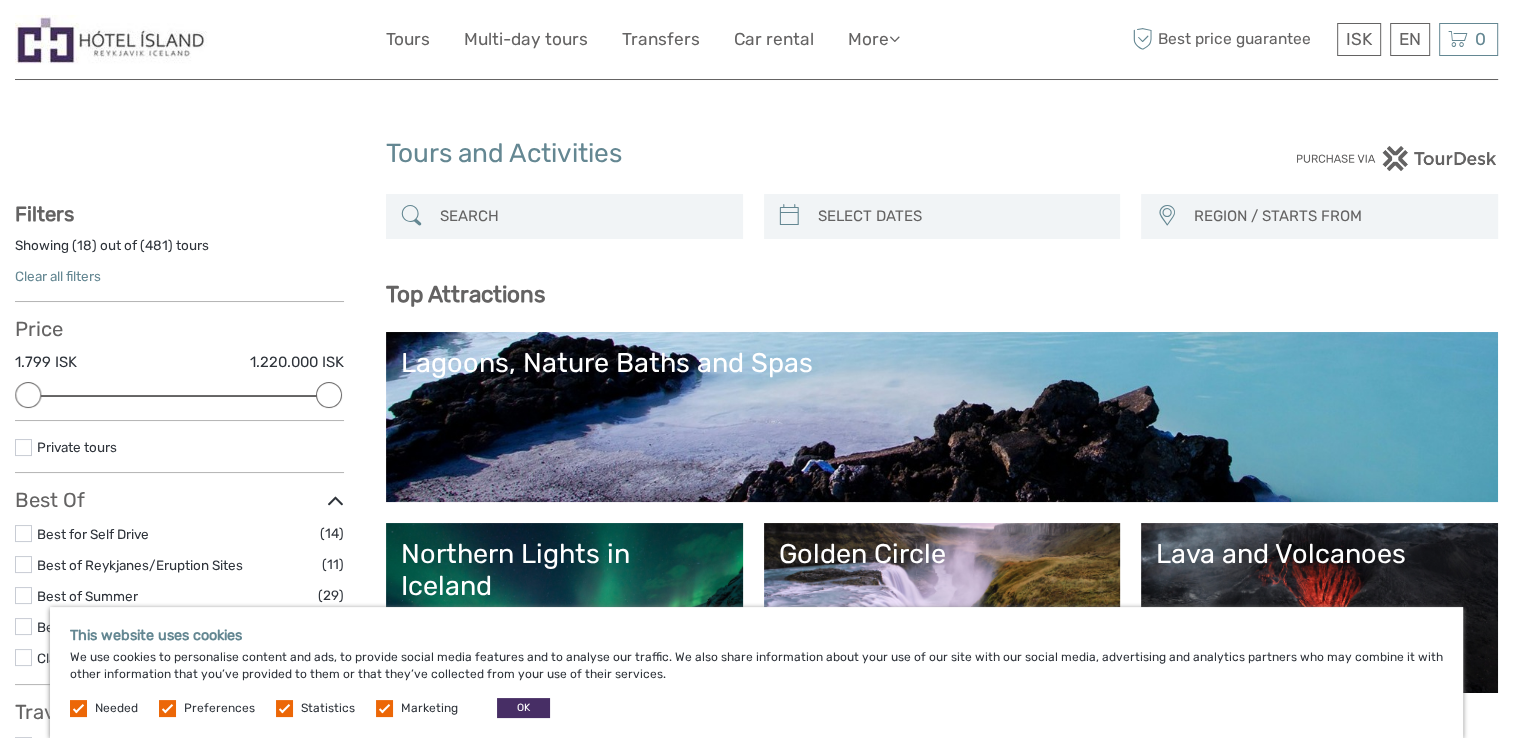 scroll, scrollTop: 0, scrollLeft: 0, axis: both 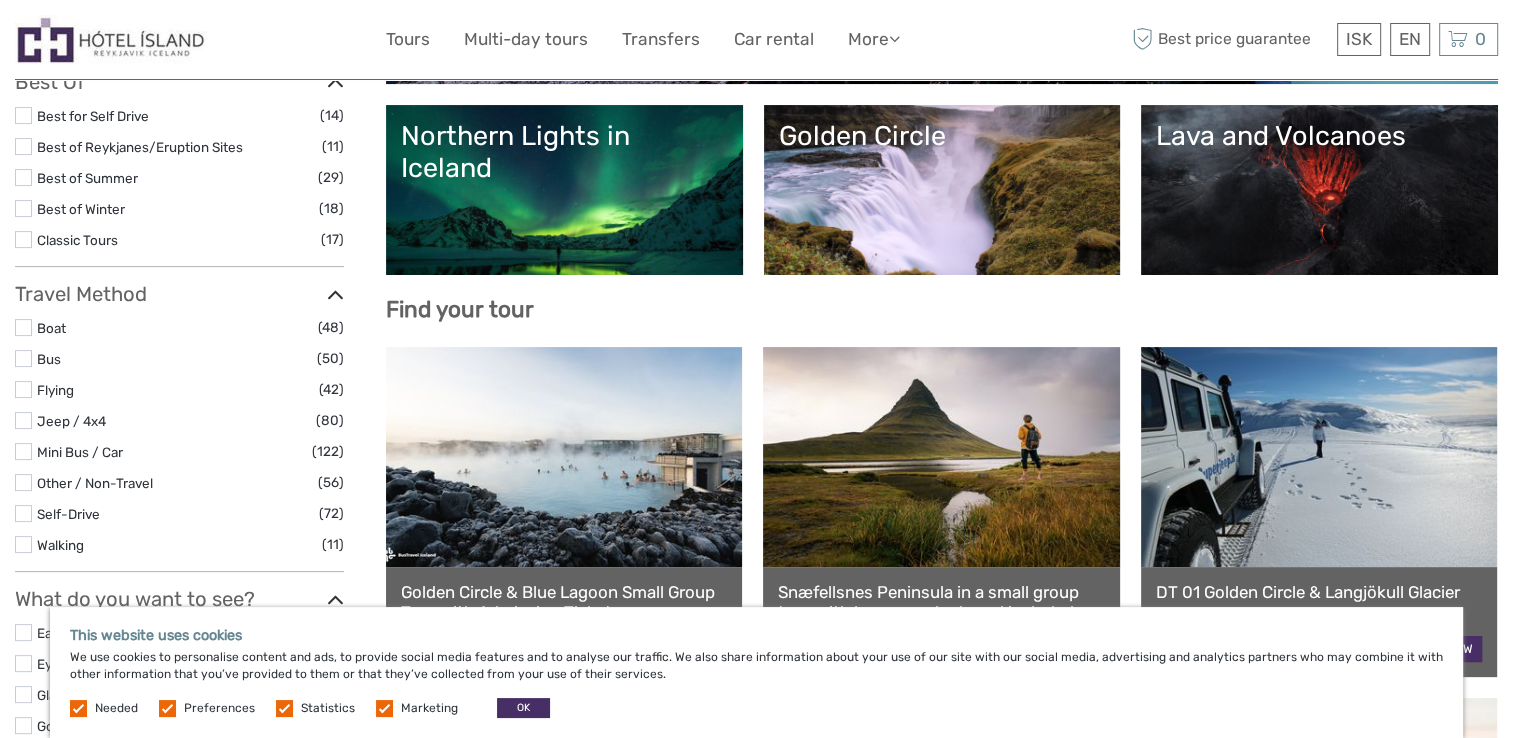 click on "Lava and Volcanoes" at bounding box center (1319, 190) 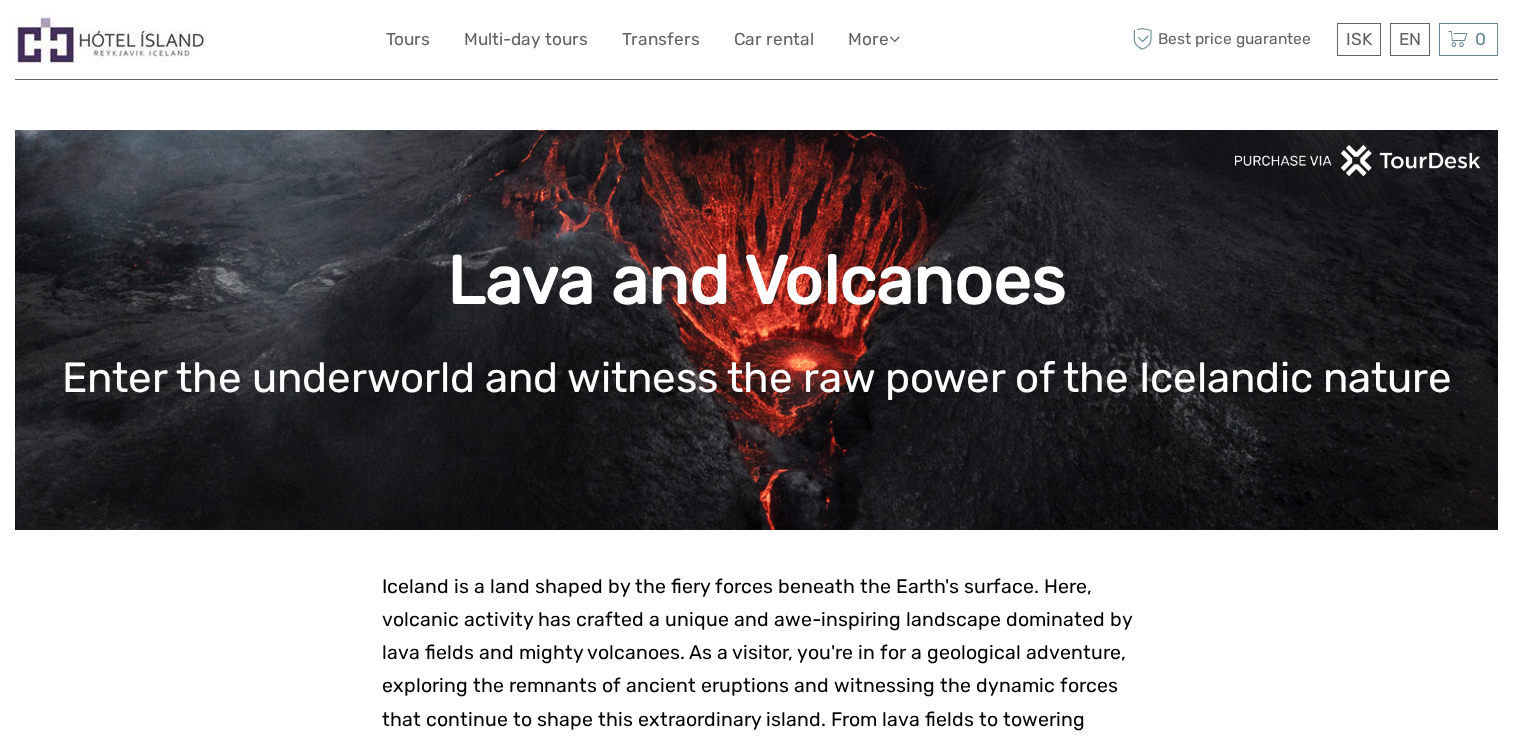 scroll, scrollTop: 0, scrollLeft: 0, axis: both 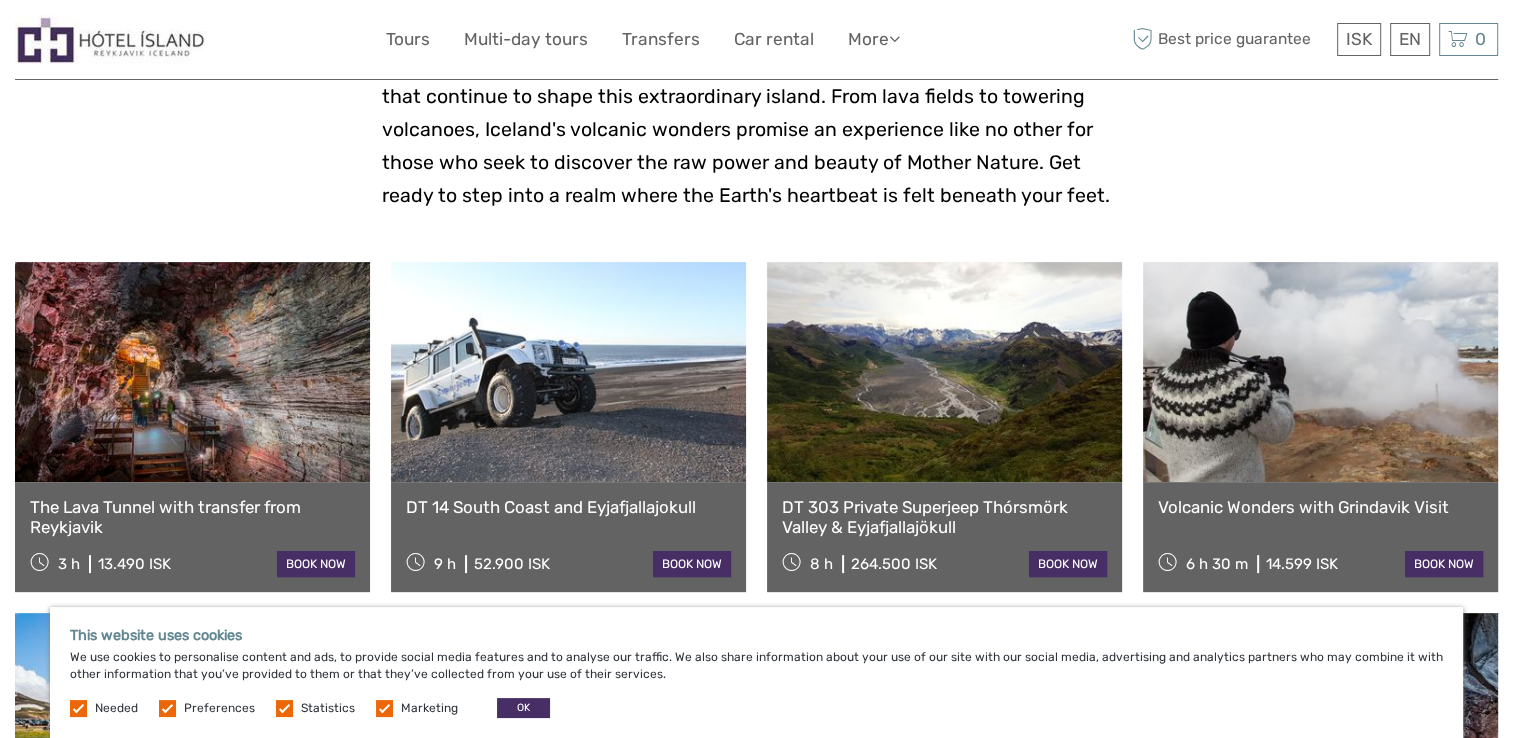 click on "Volcanic Wonders with Grindavik Visit" at bounding box center (1320, 507) 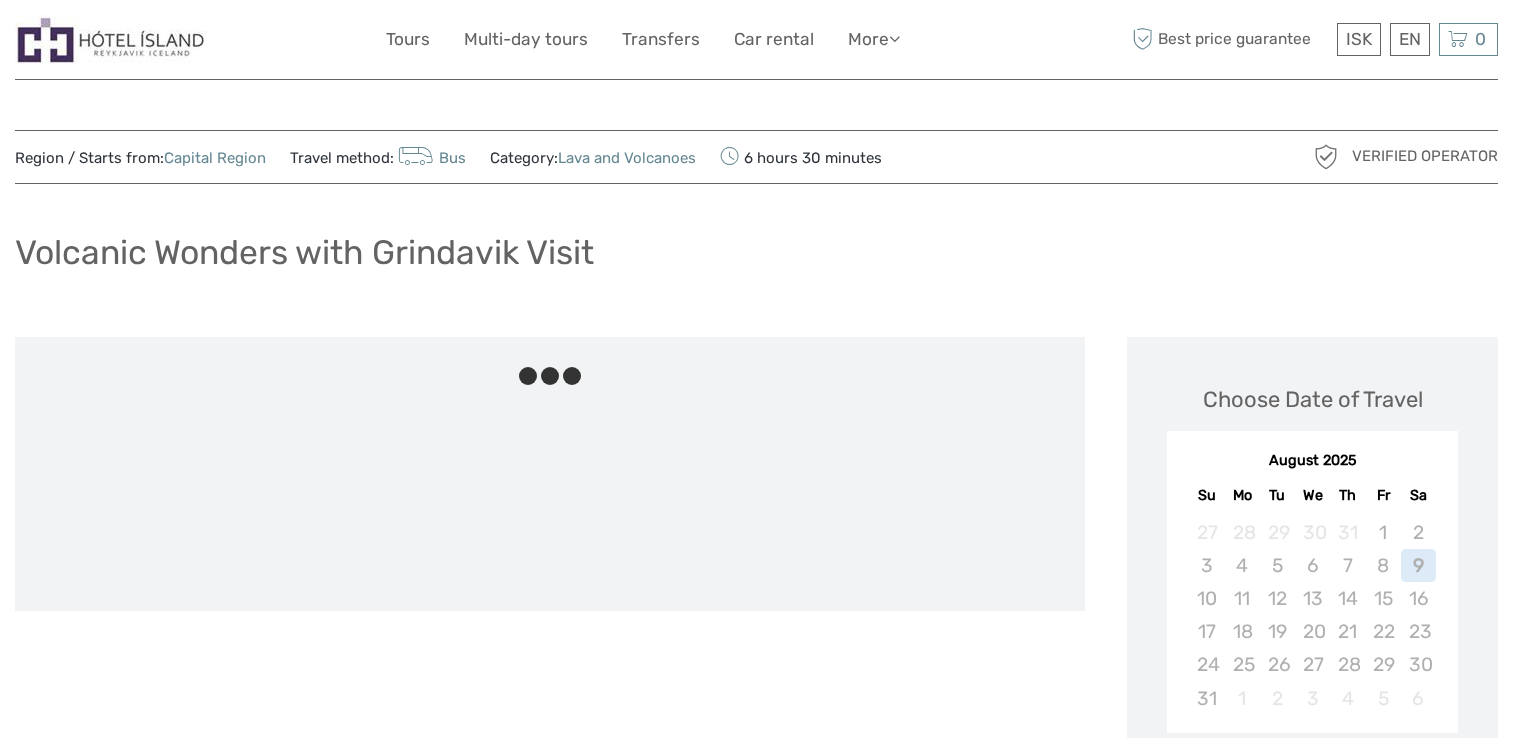 scroll, scrollTop: 0, scrollLeft: 0, axis: both 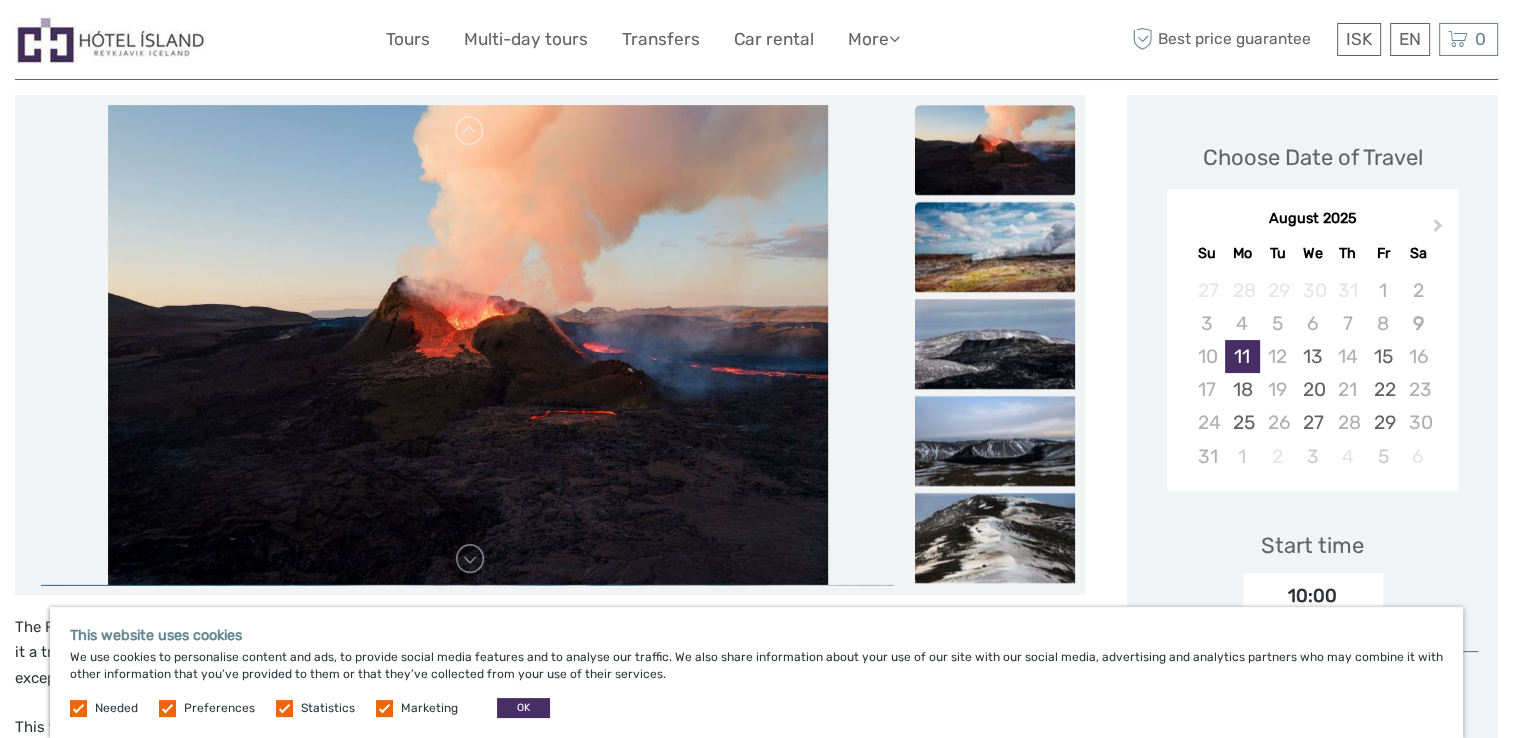 click at bounding box center (995, 247) 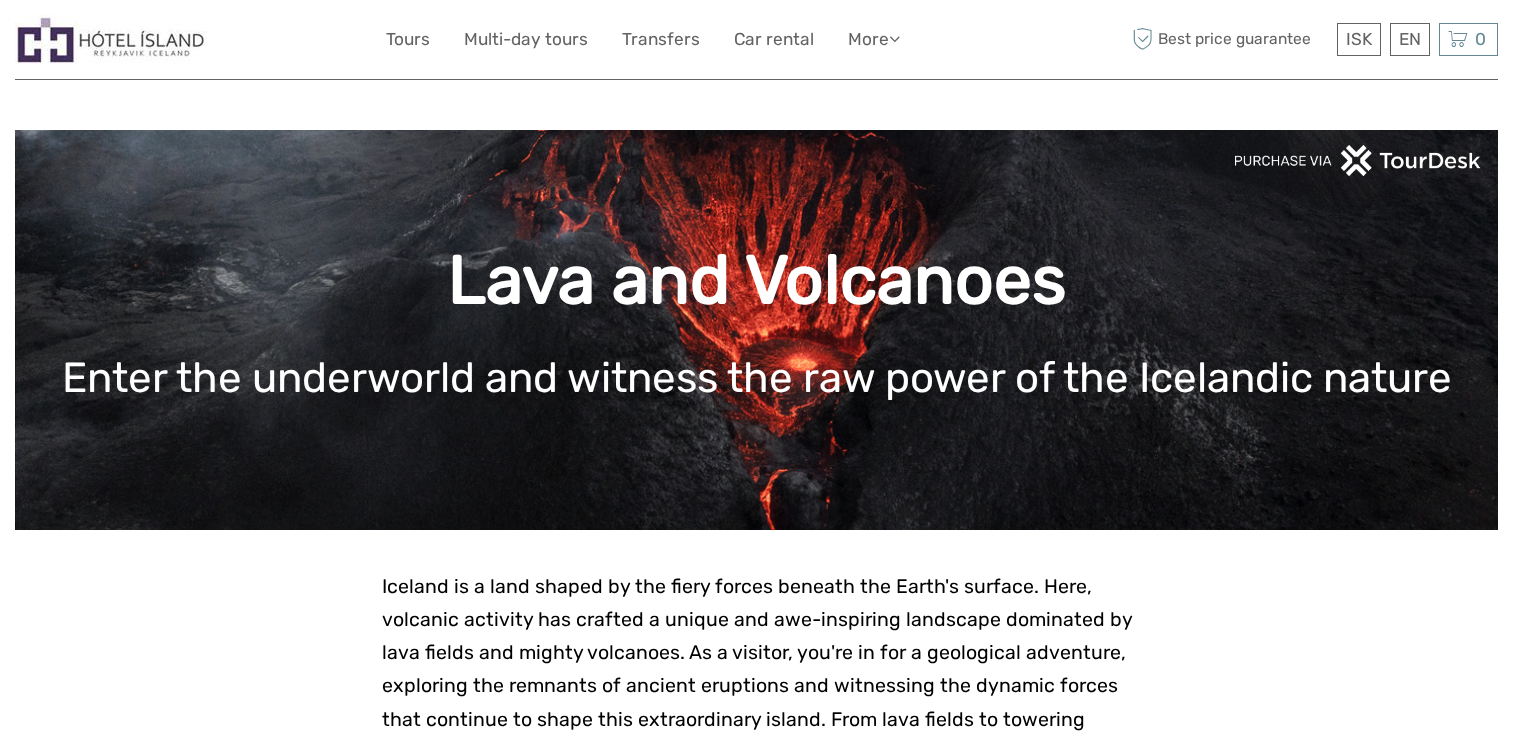 scroll, scrollTop: 623, scrollLeft: 0, axis: vertical 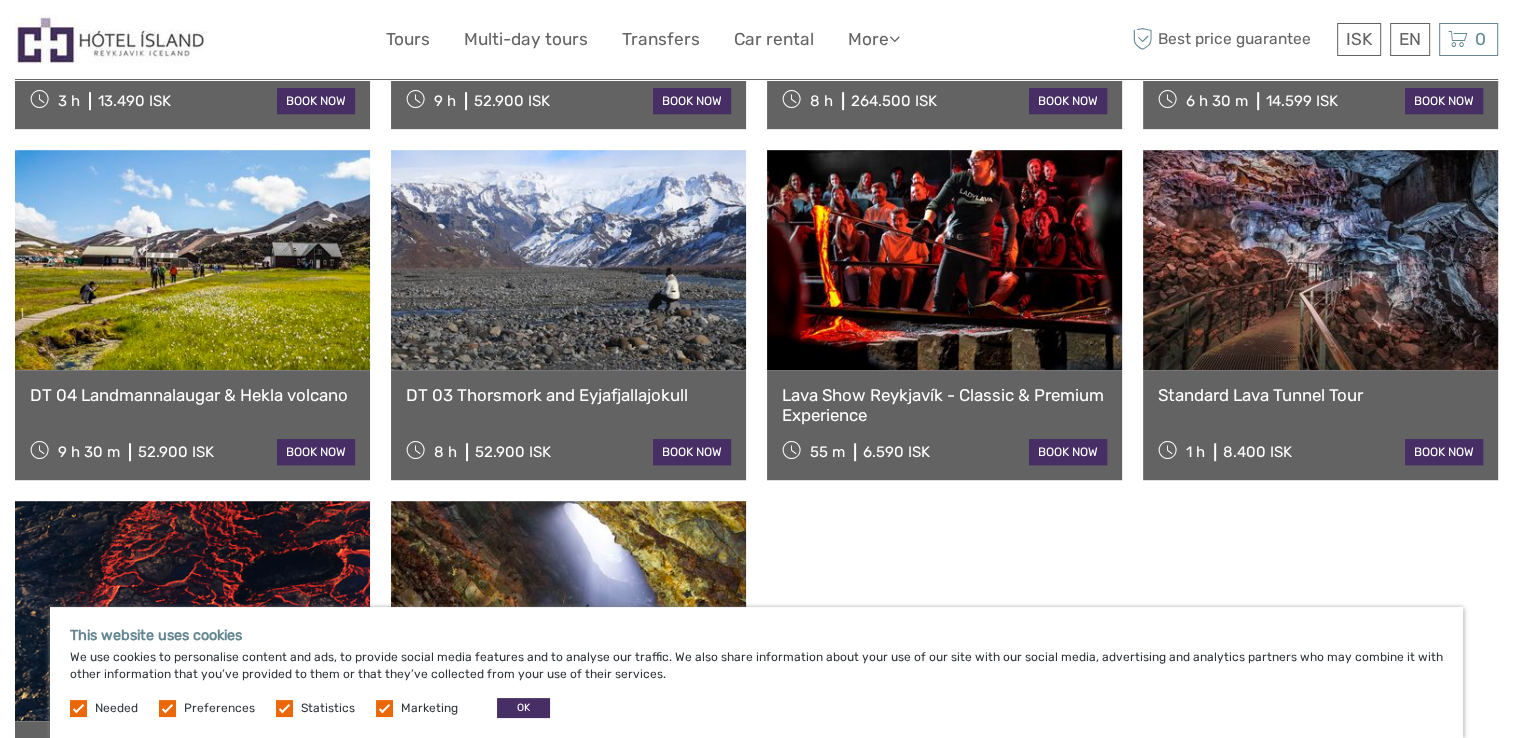 click at bounding box center [192, 260] 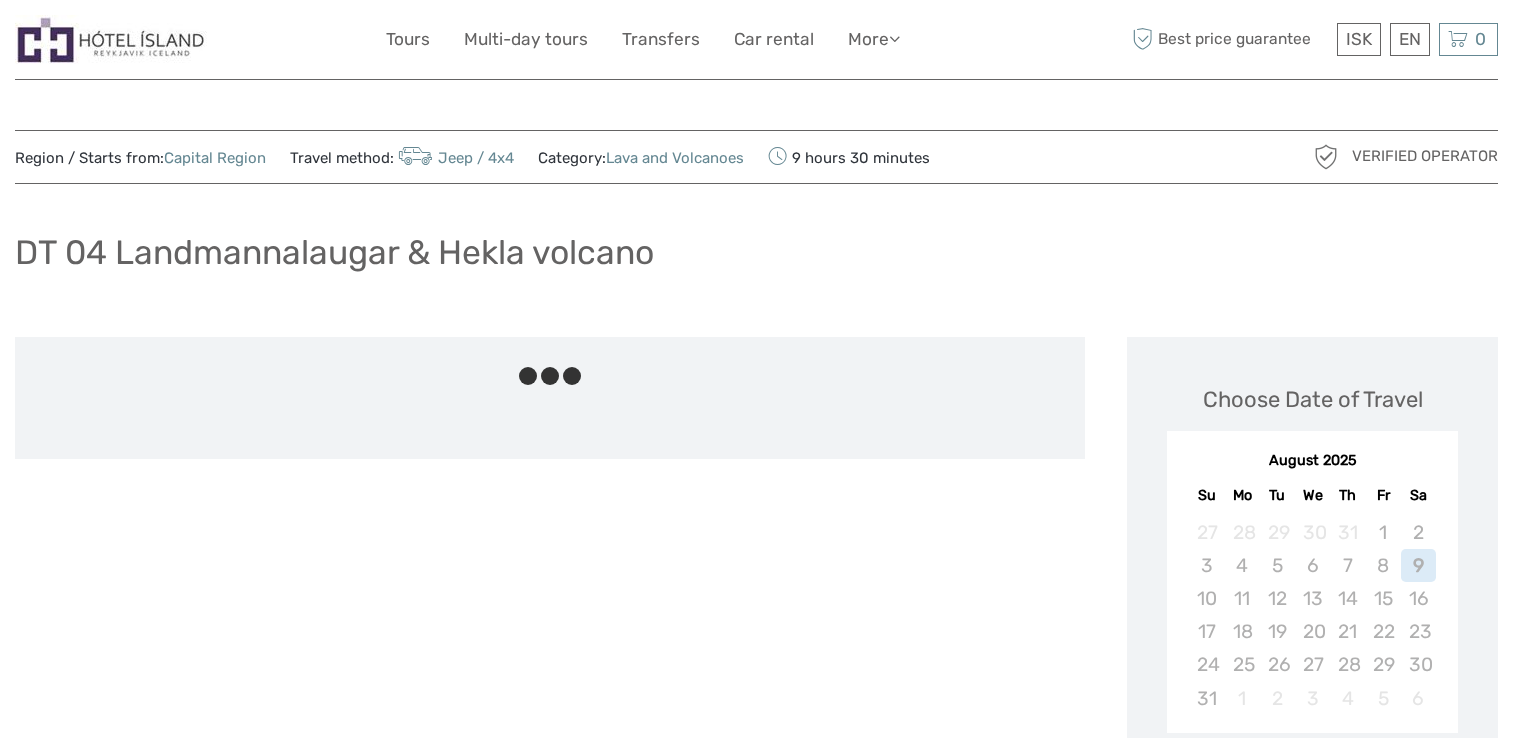 scroll, scrollTop: 0, scrollLeft: 0, axis: both 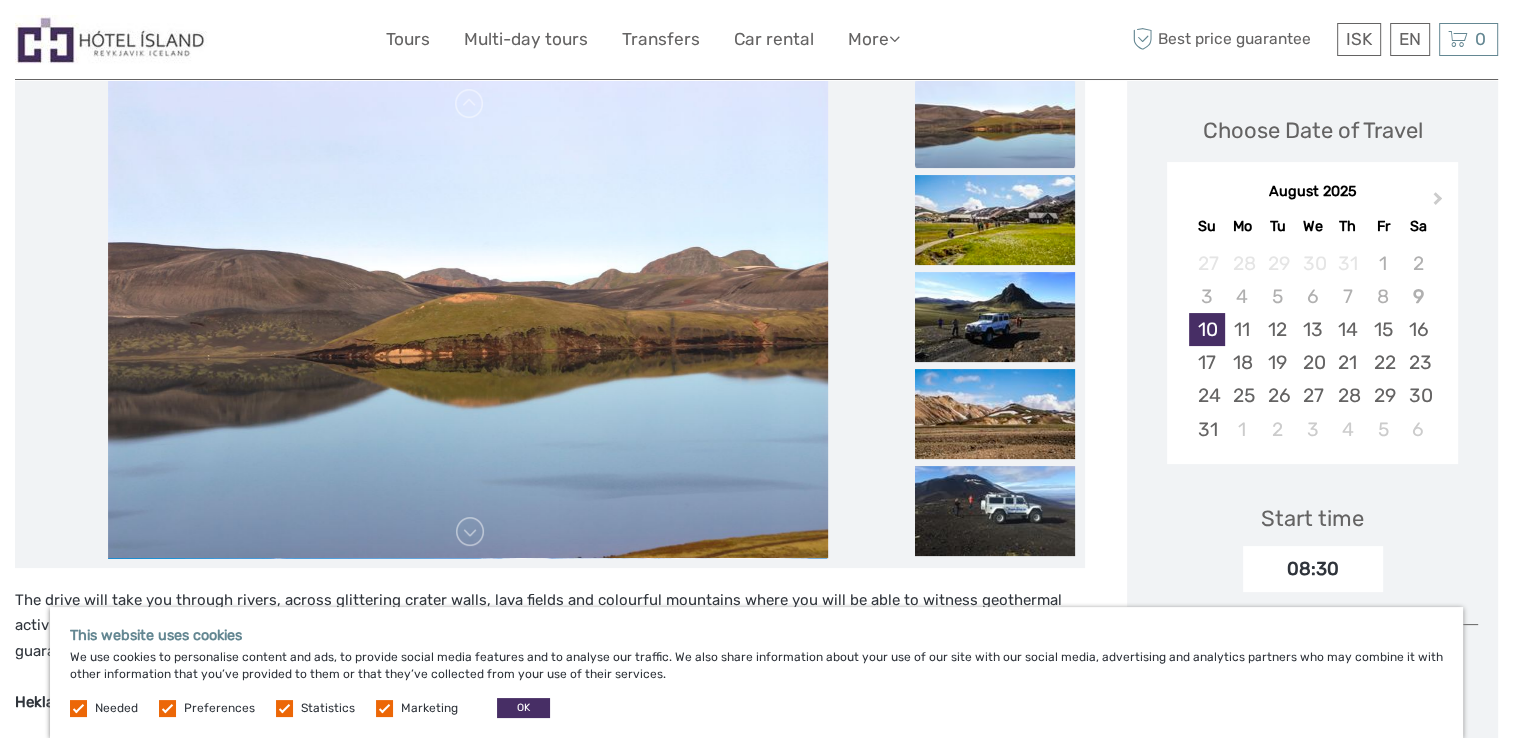 click at bounding box center (468, 318) 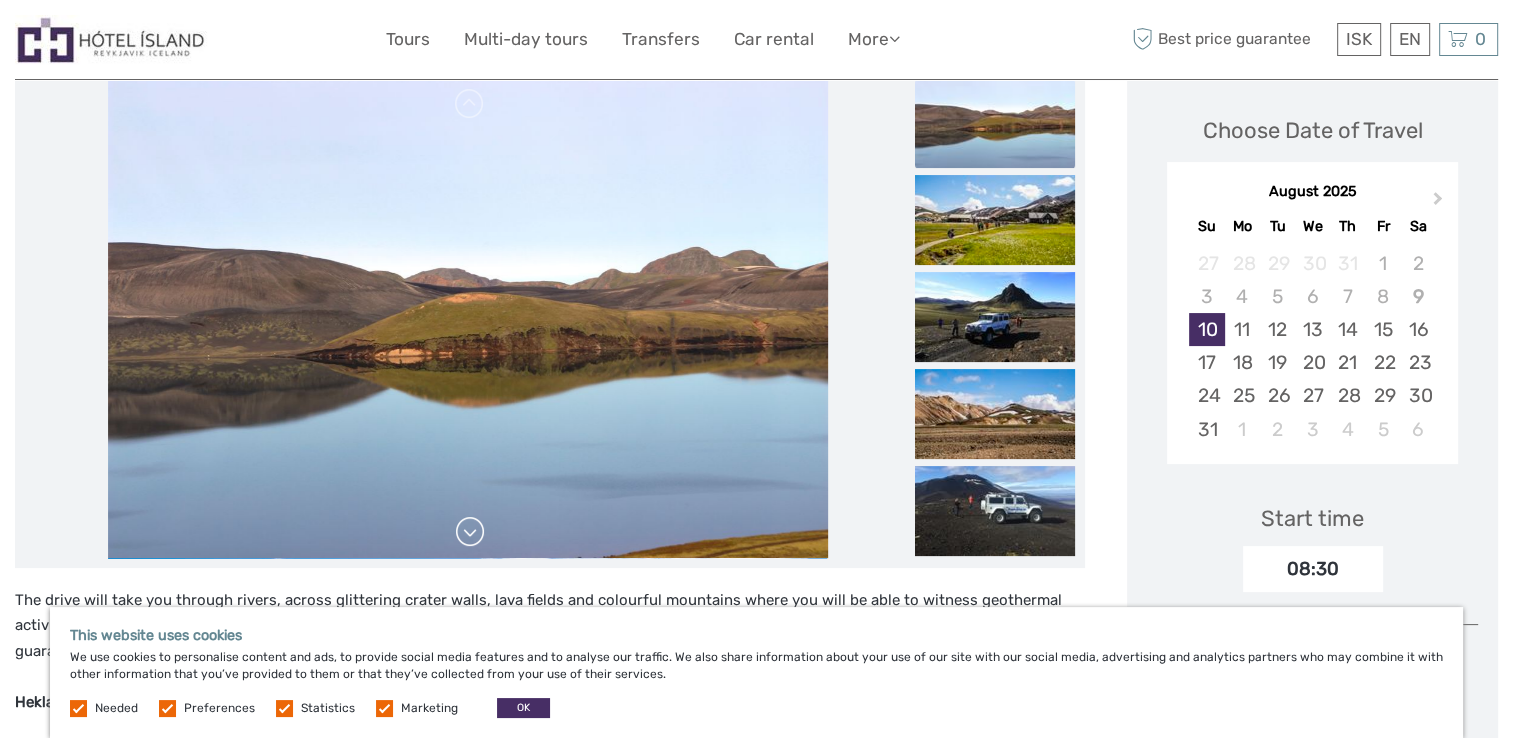 click at bounding box center (470, 532) 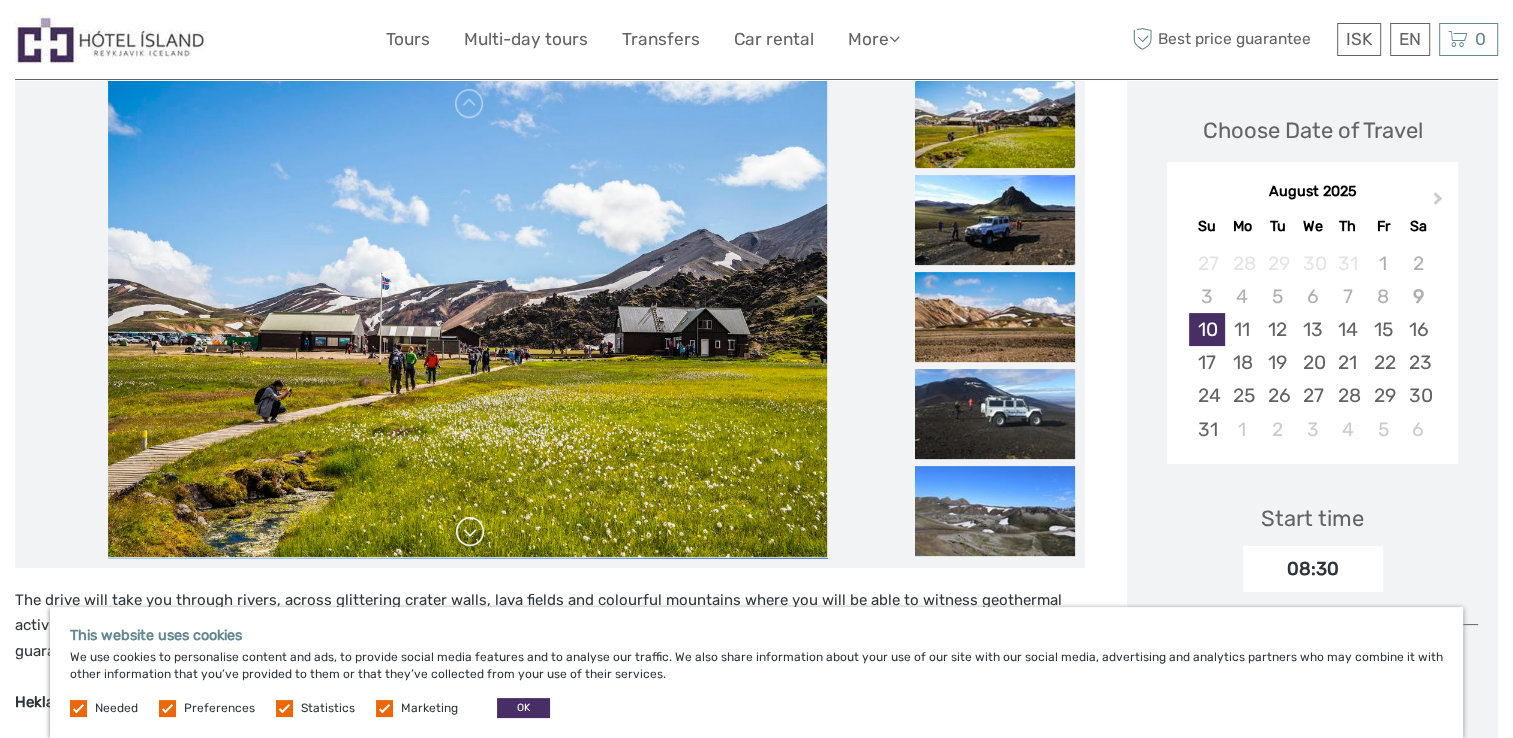 click at bounding box center [470, 532] 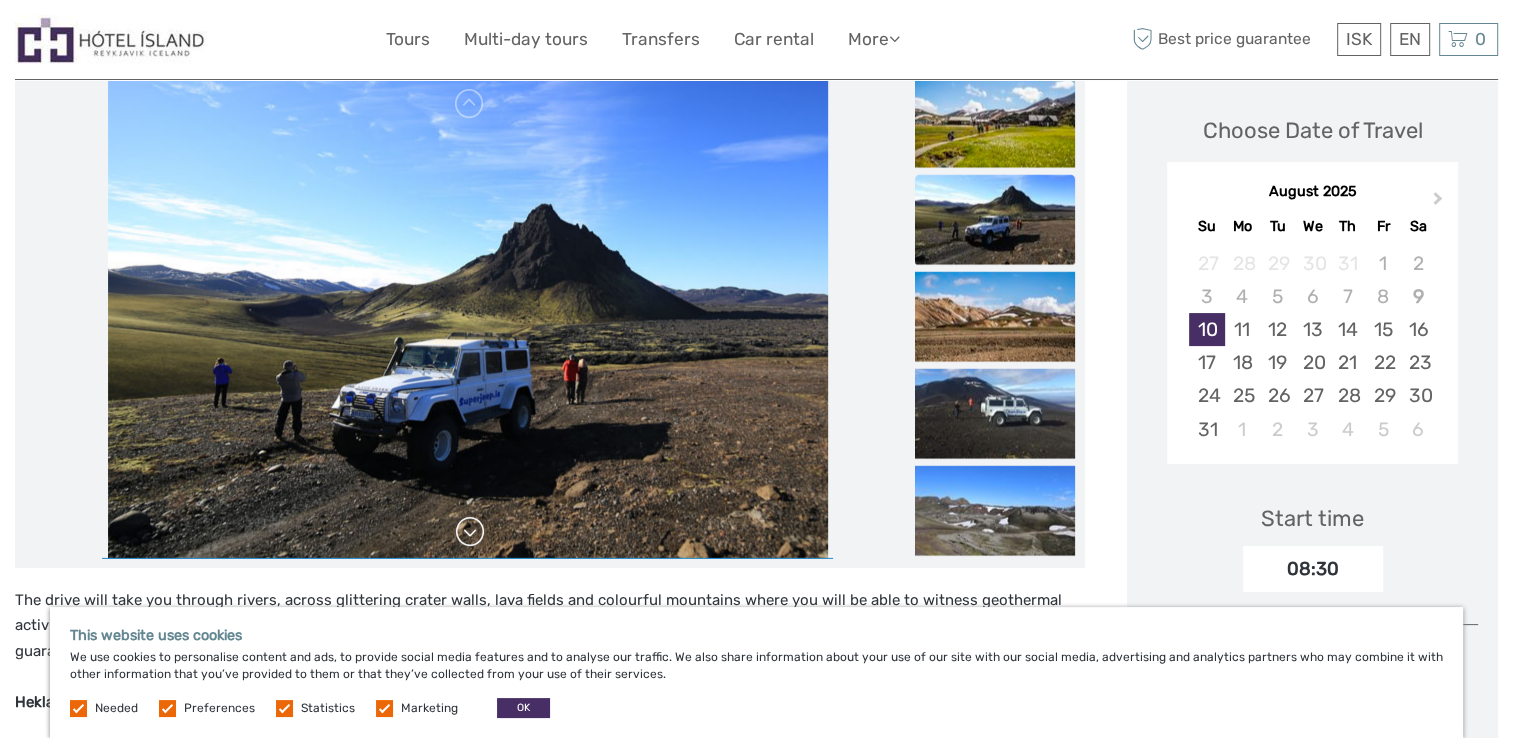 click at bounding box center (470, 532) 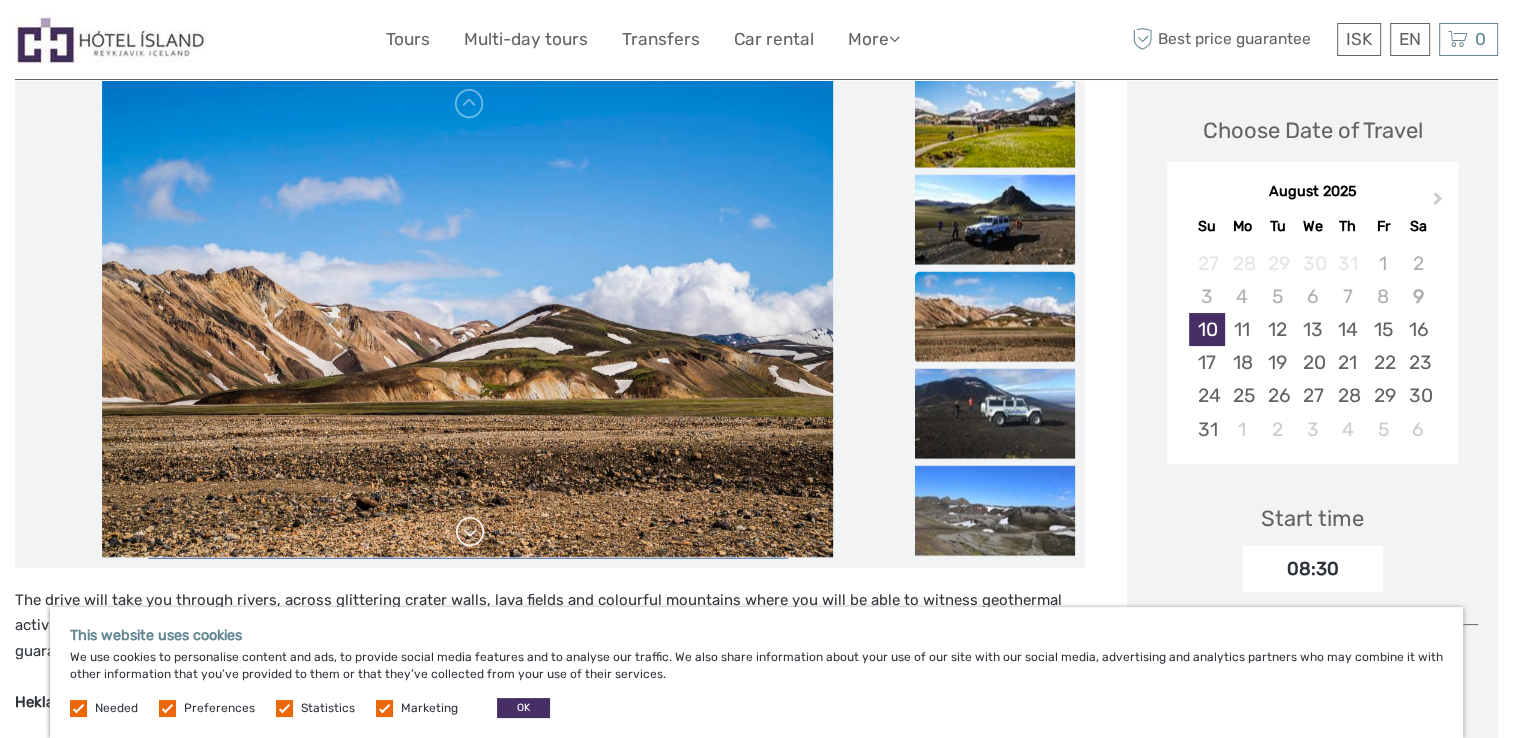 click at bounding box center [470, 532] 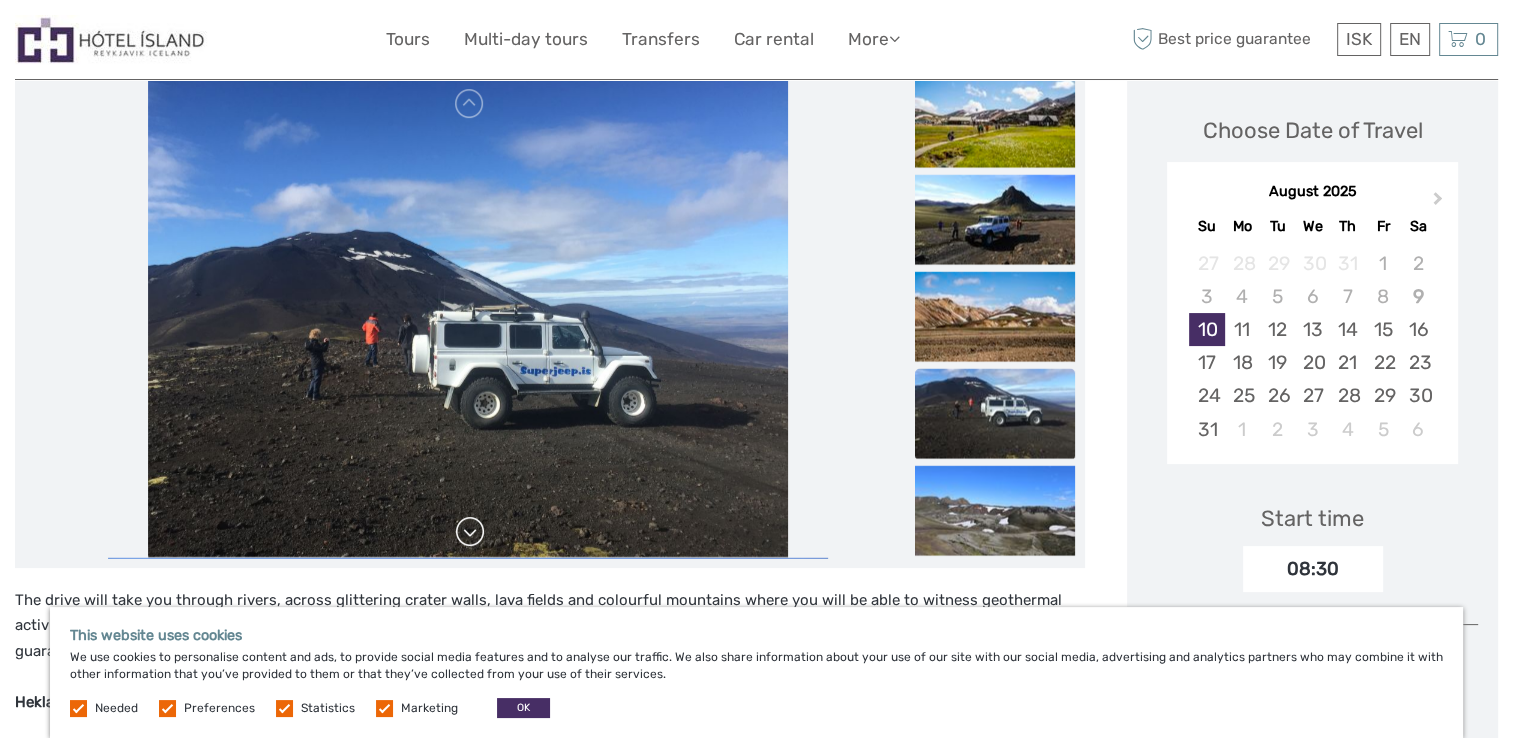 click at bounding box center [470, 532] 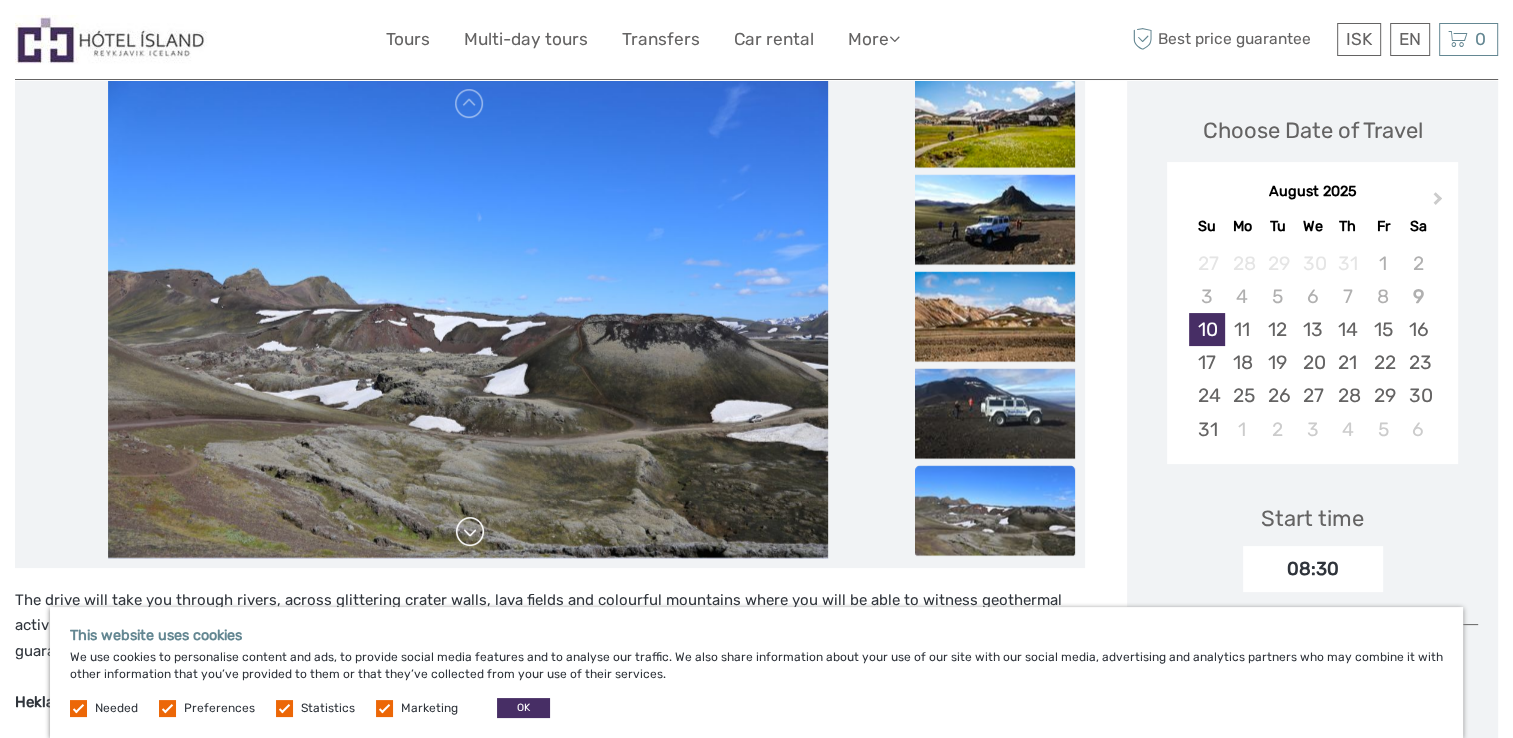 click at bounding box center [470, 532] 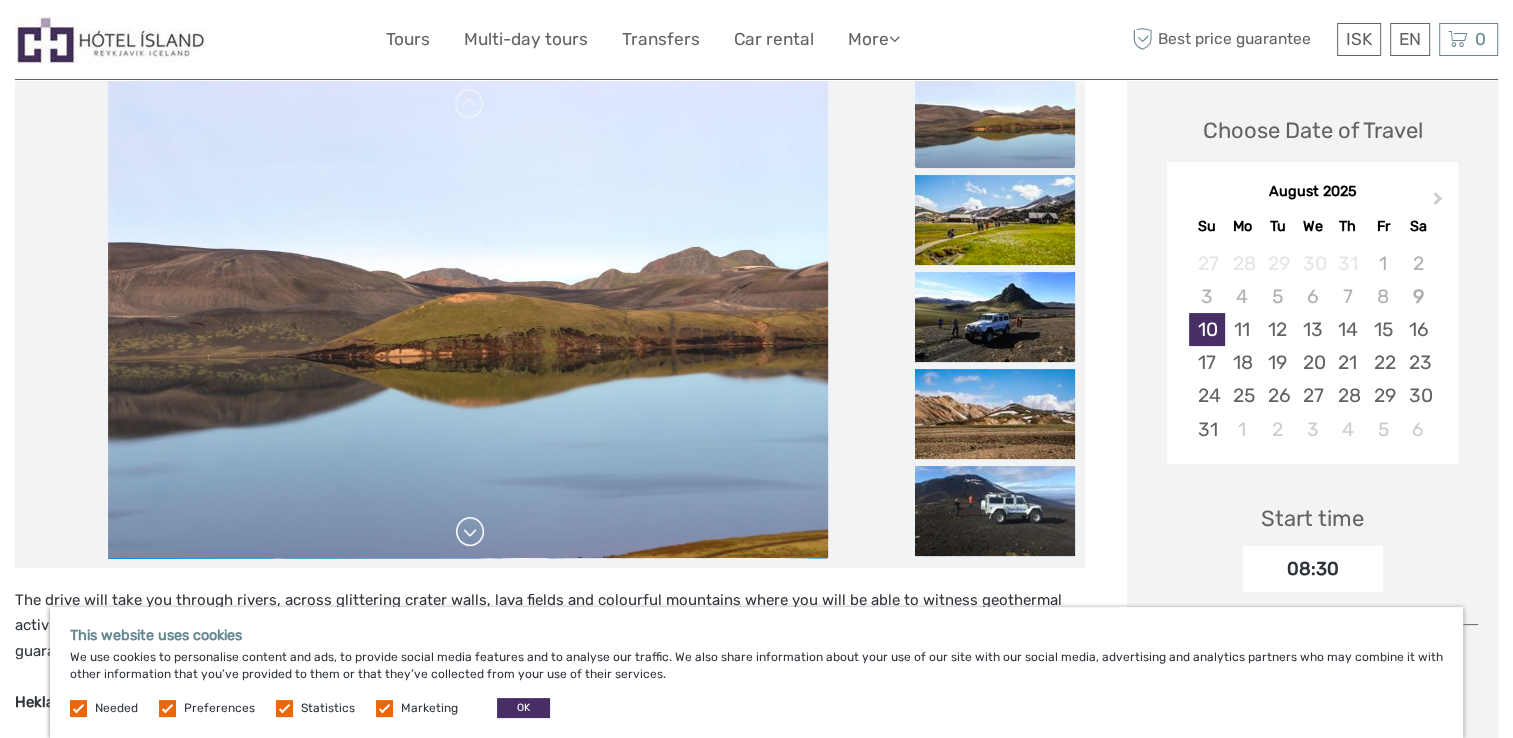 click at bounding box center [470, 532] 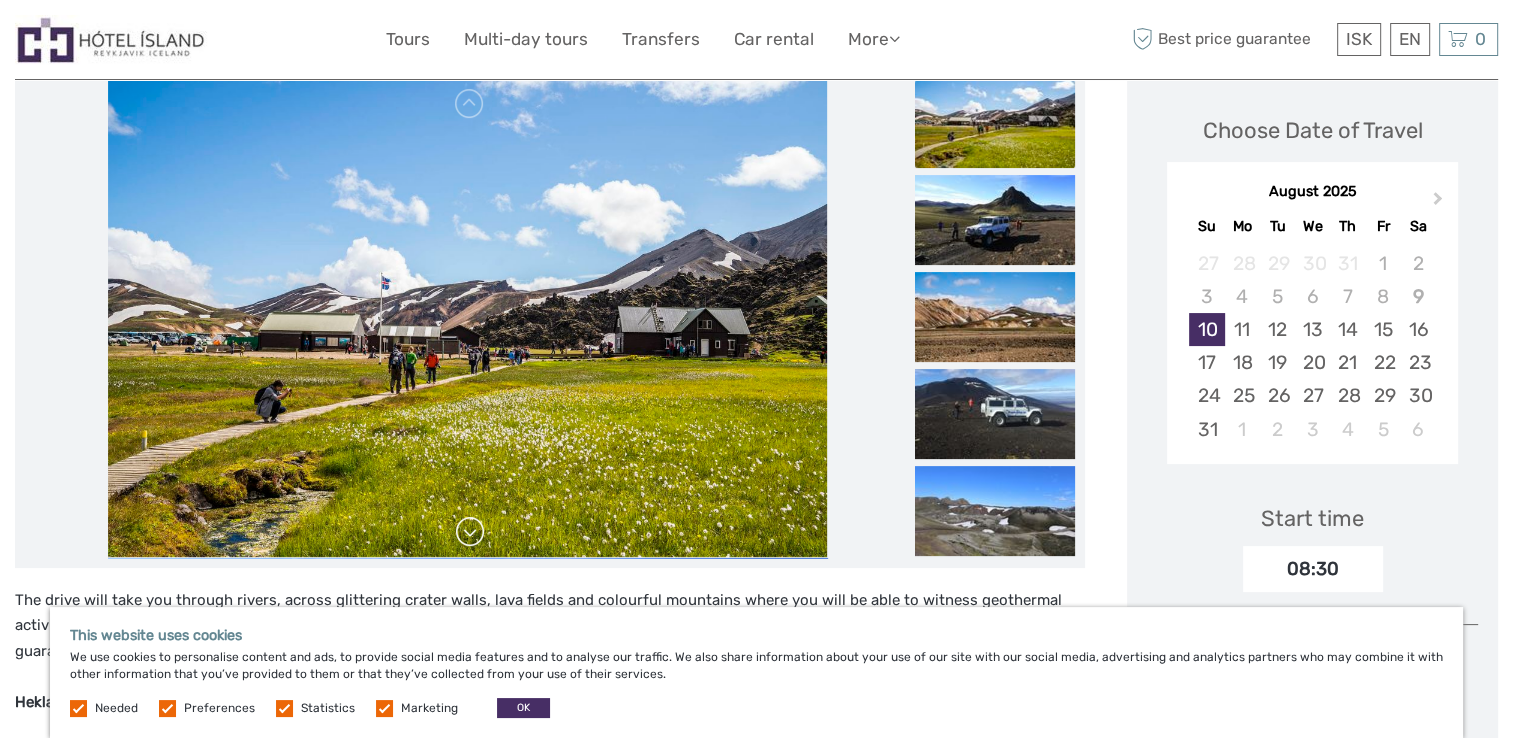 click at bounding box center (470, 532) 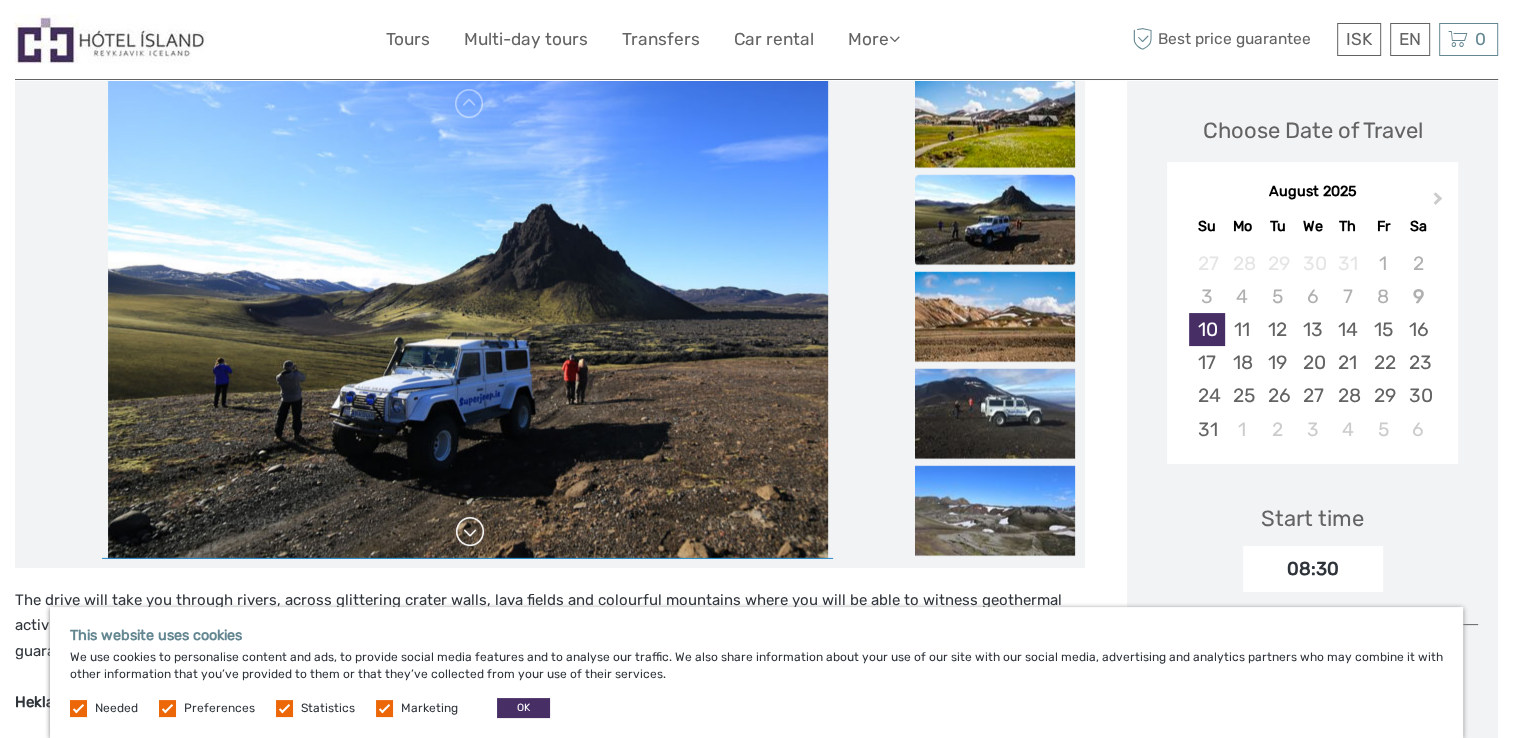 click at bounding box center (470, 532) 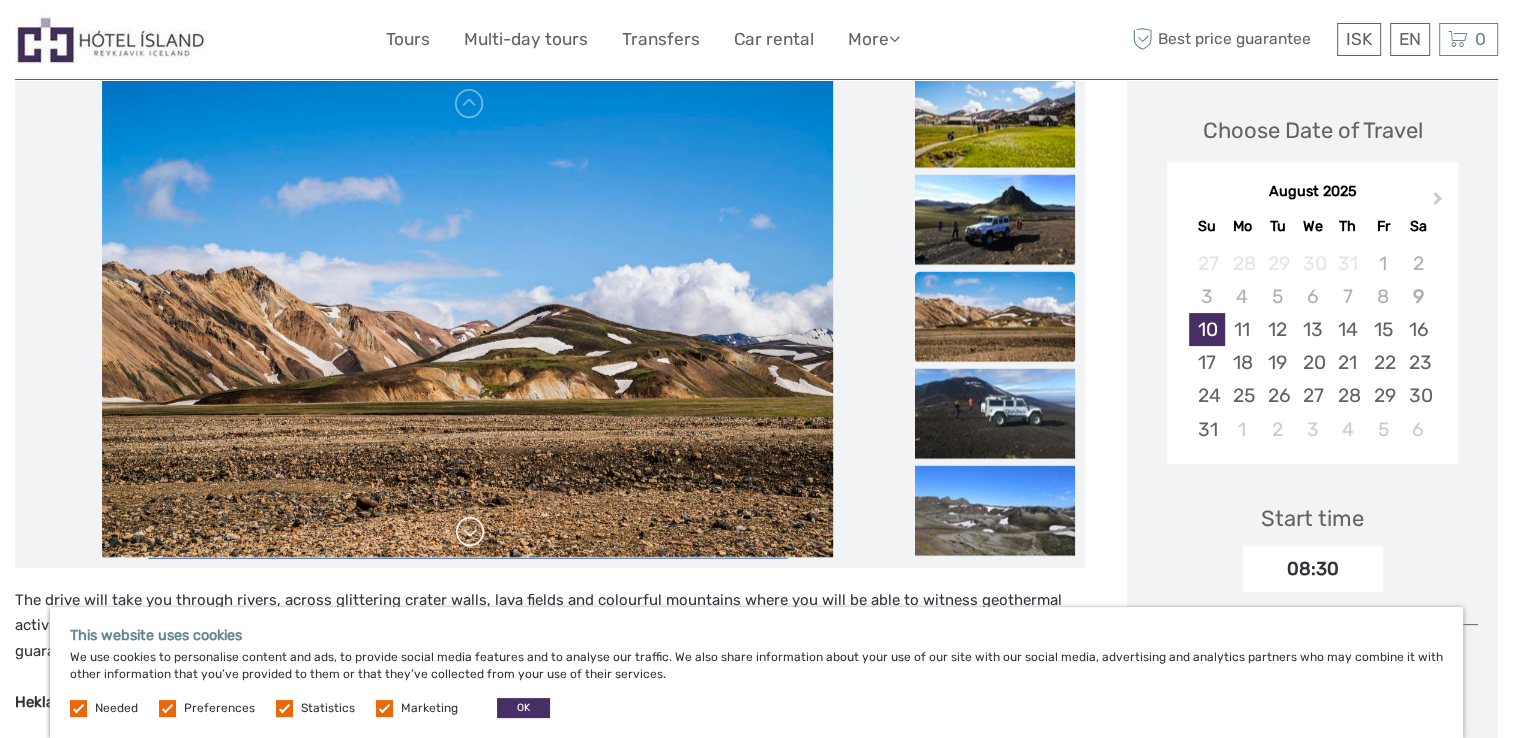 click at bounding box center (470, 532) 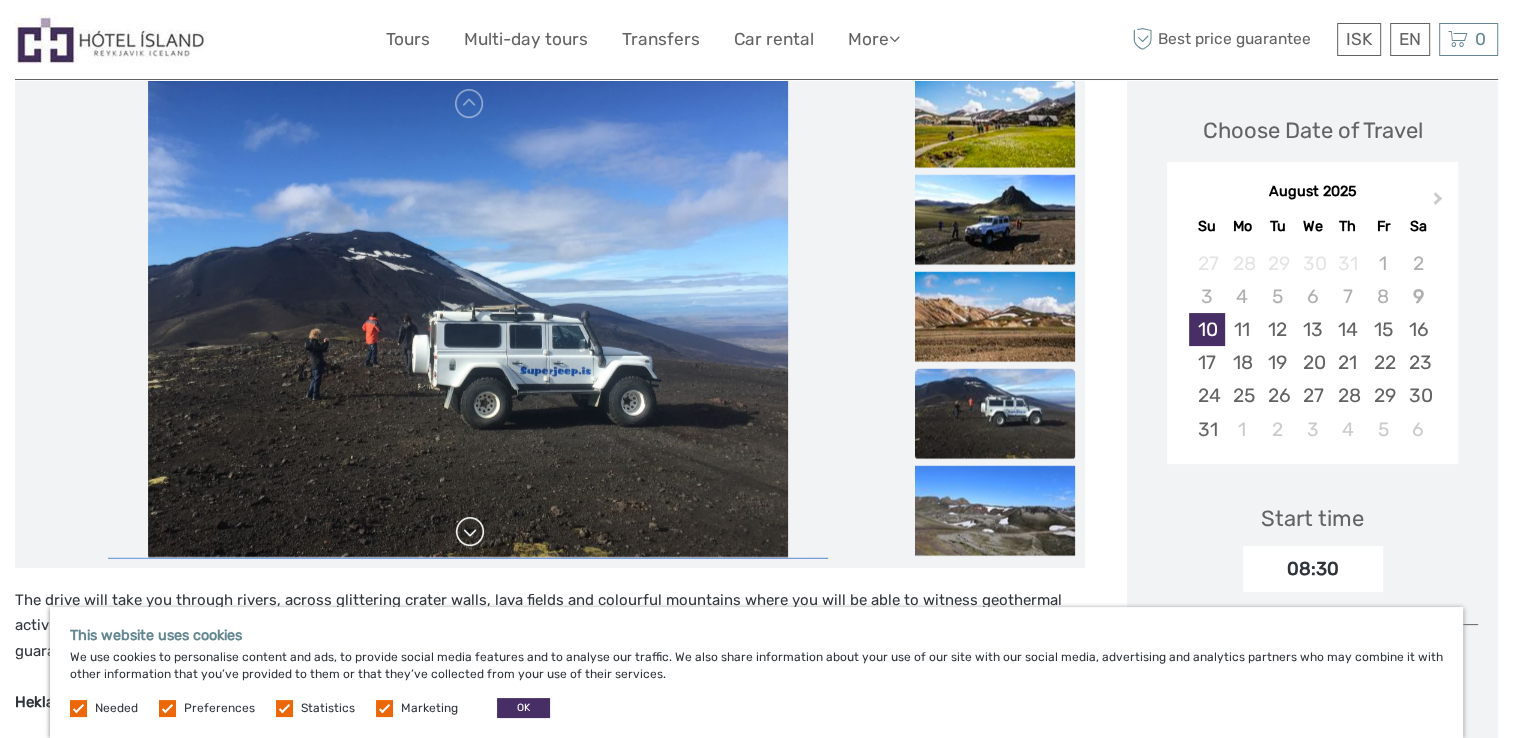 click at bounding box center [470, 532] 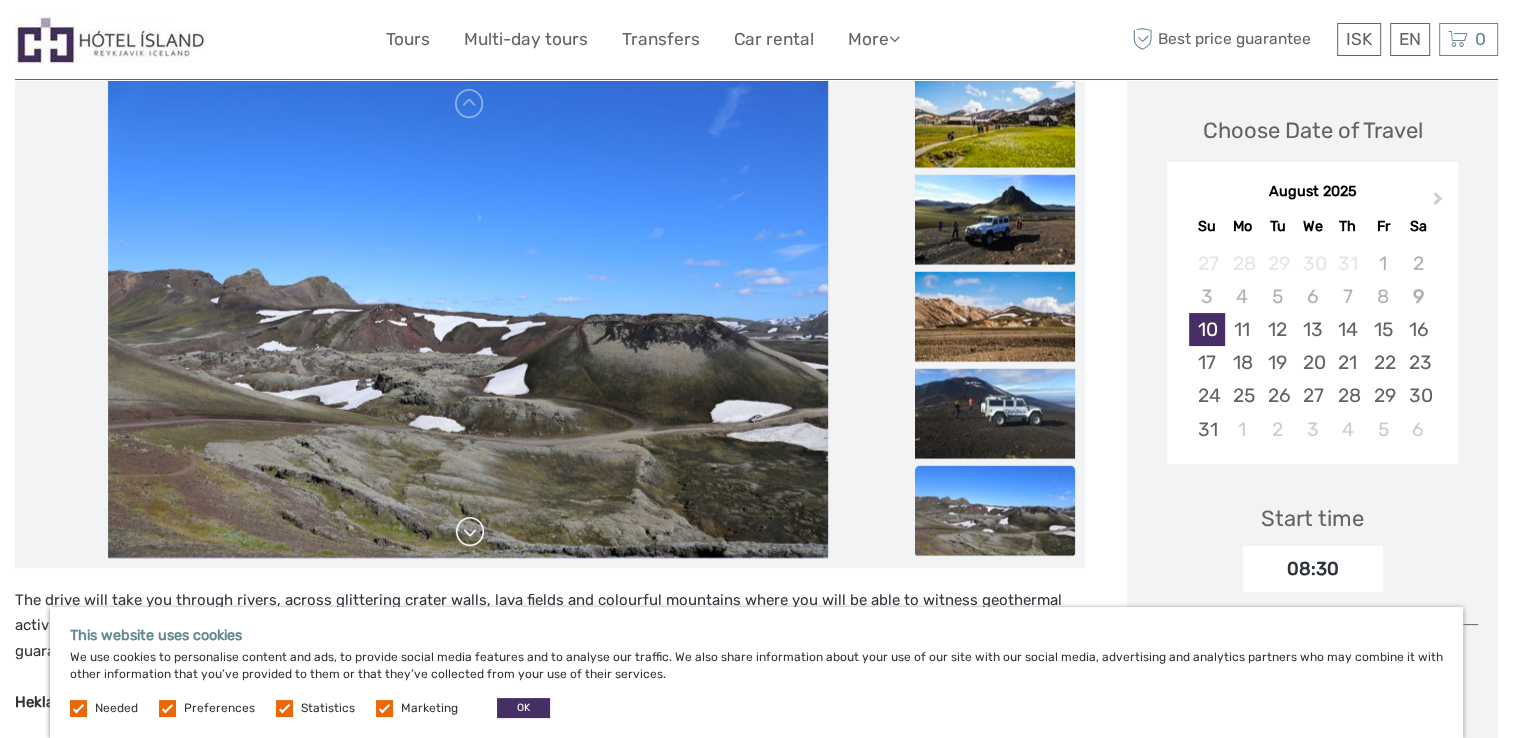 click at bounding box center (470, 532) 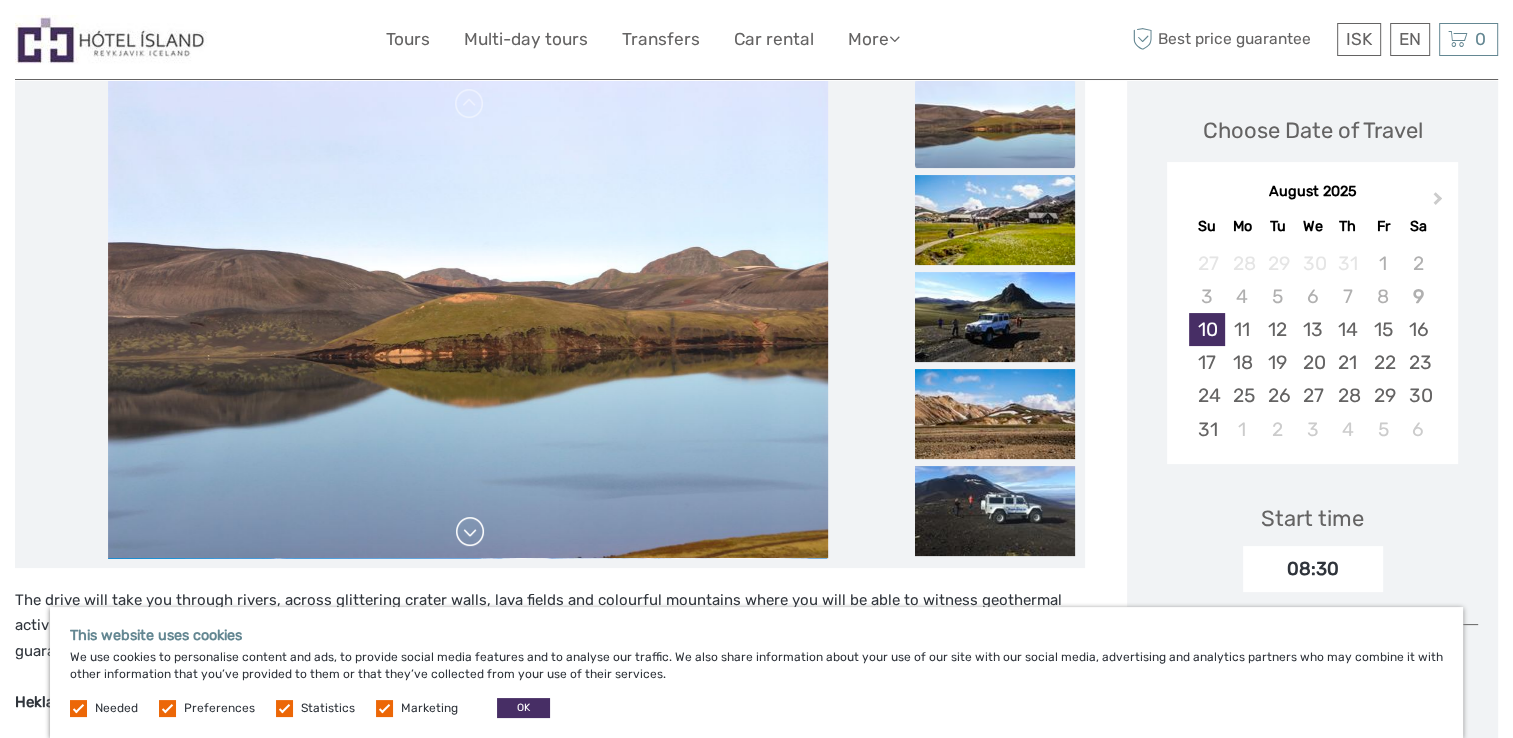 click at bounding box center (470, 532) 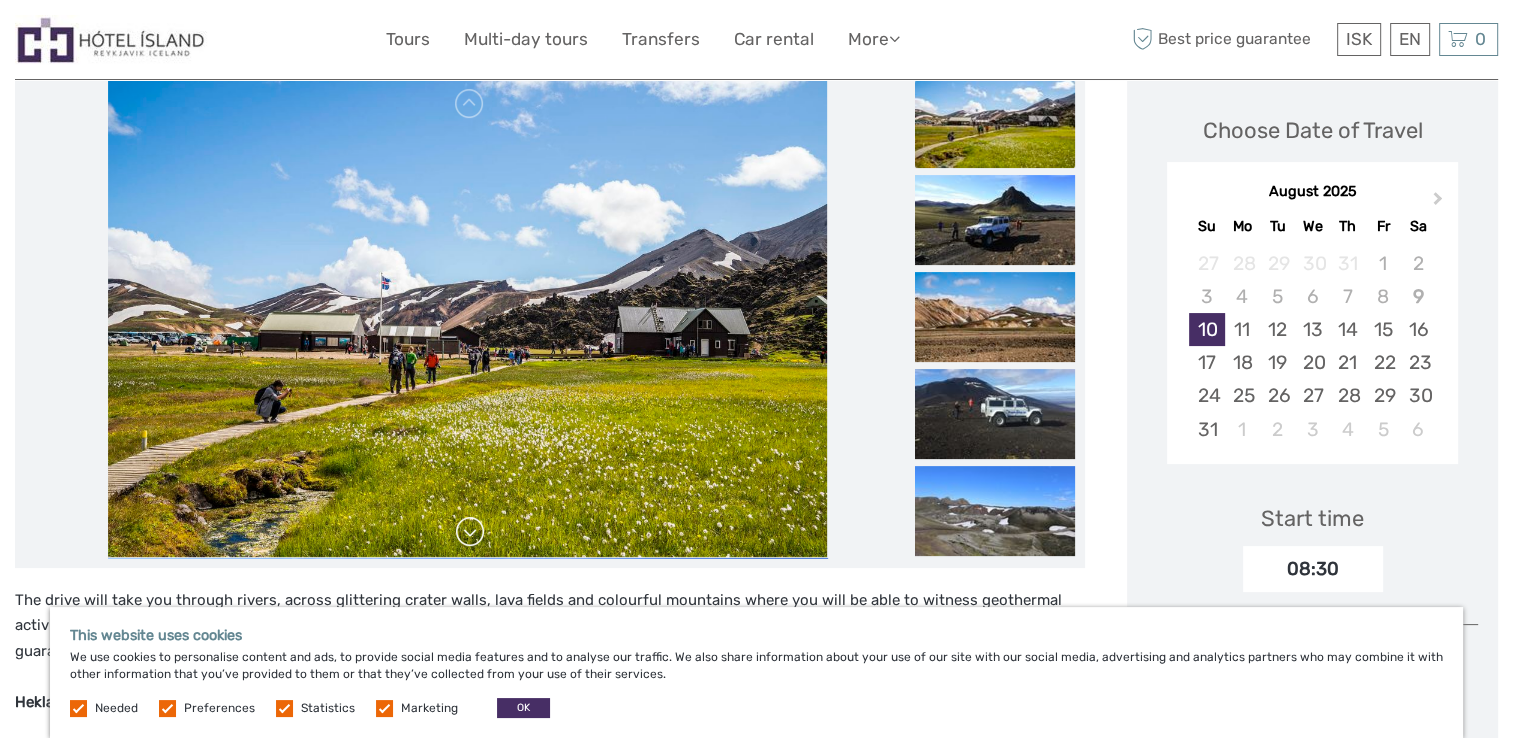 click at bounding box center [470, 532] 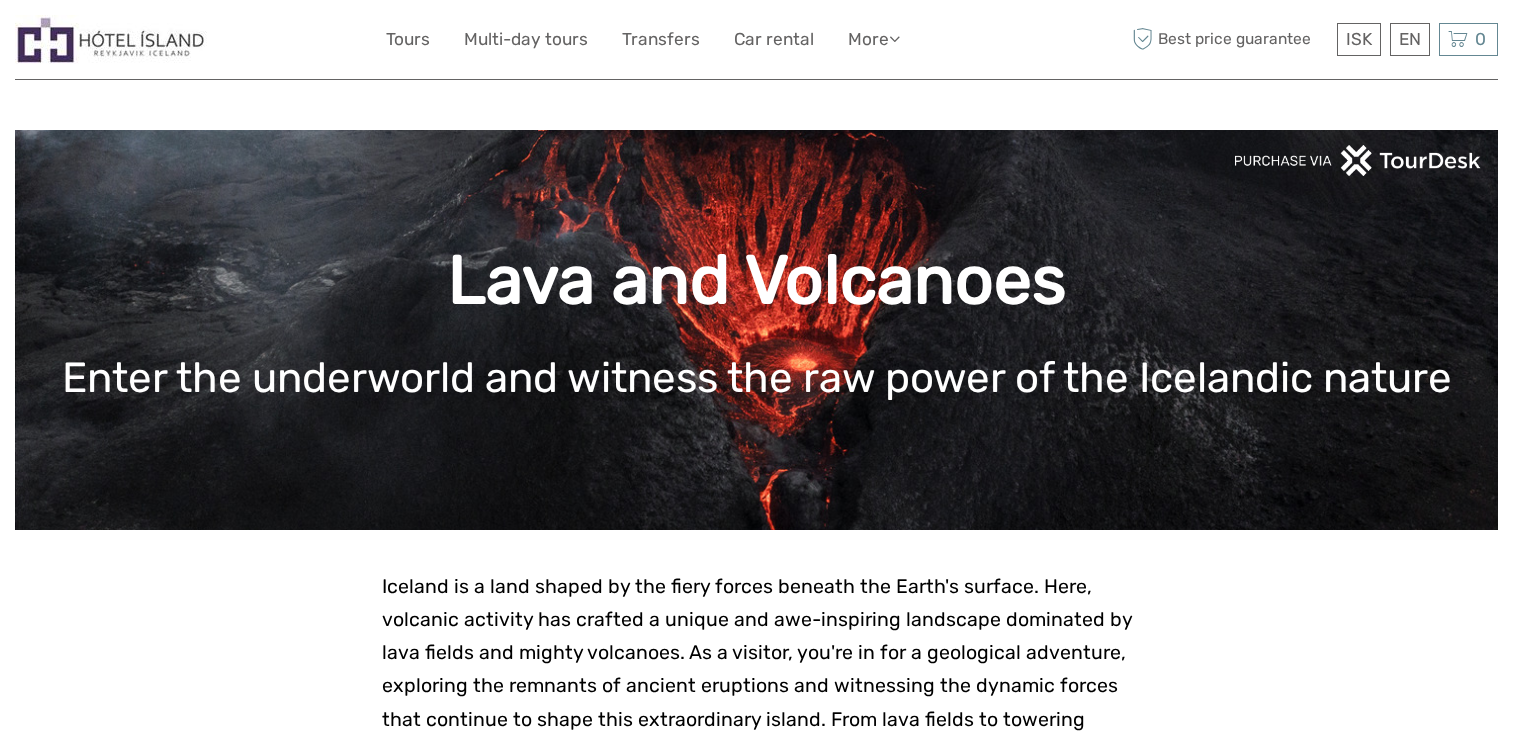 scroll, scrollTop: 1086, scrollLeft: 0, axis: vertical 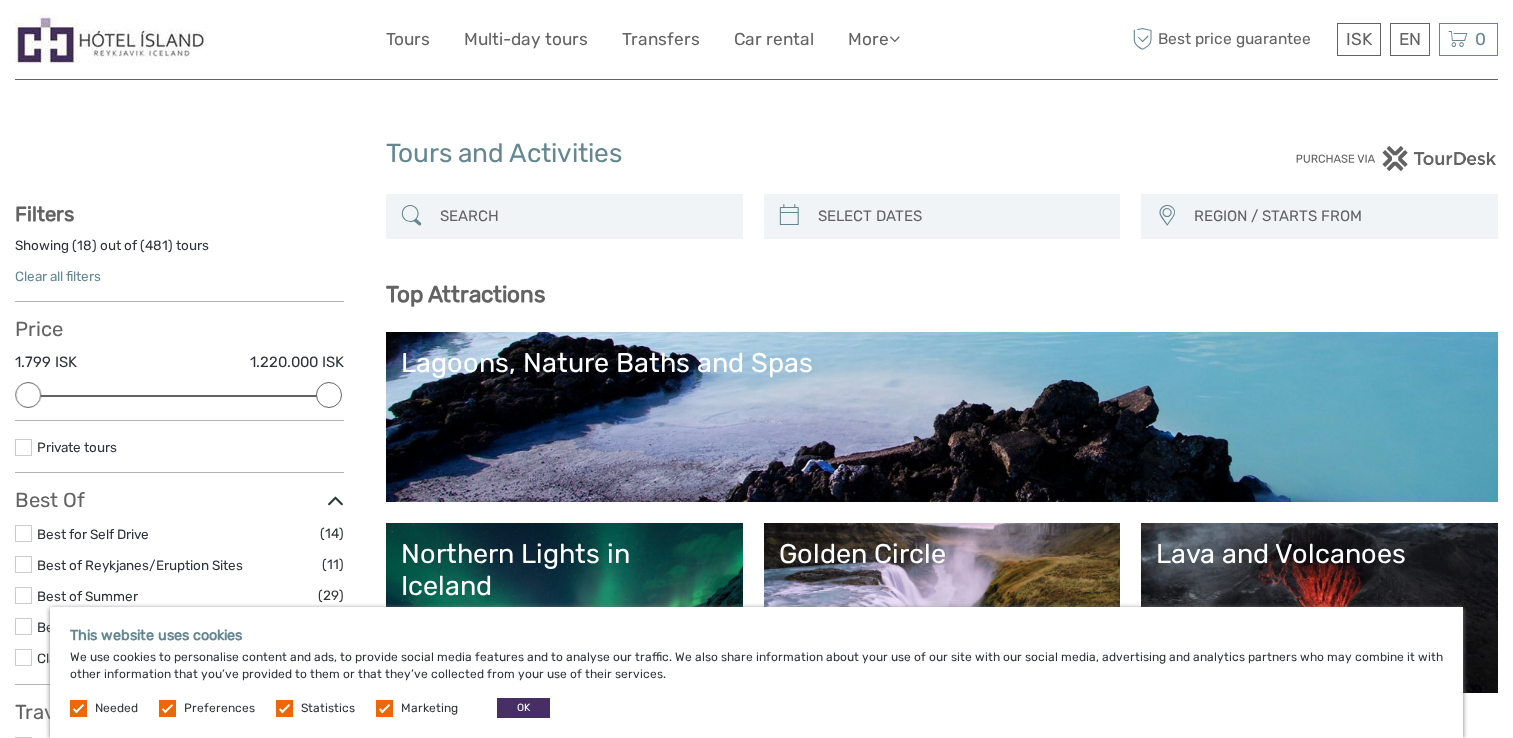 select 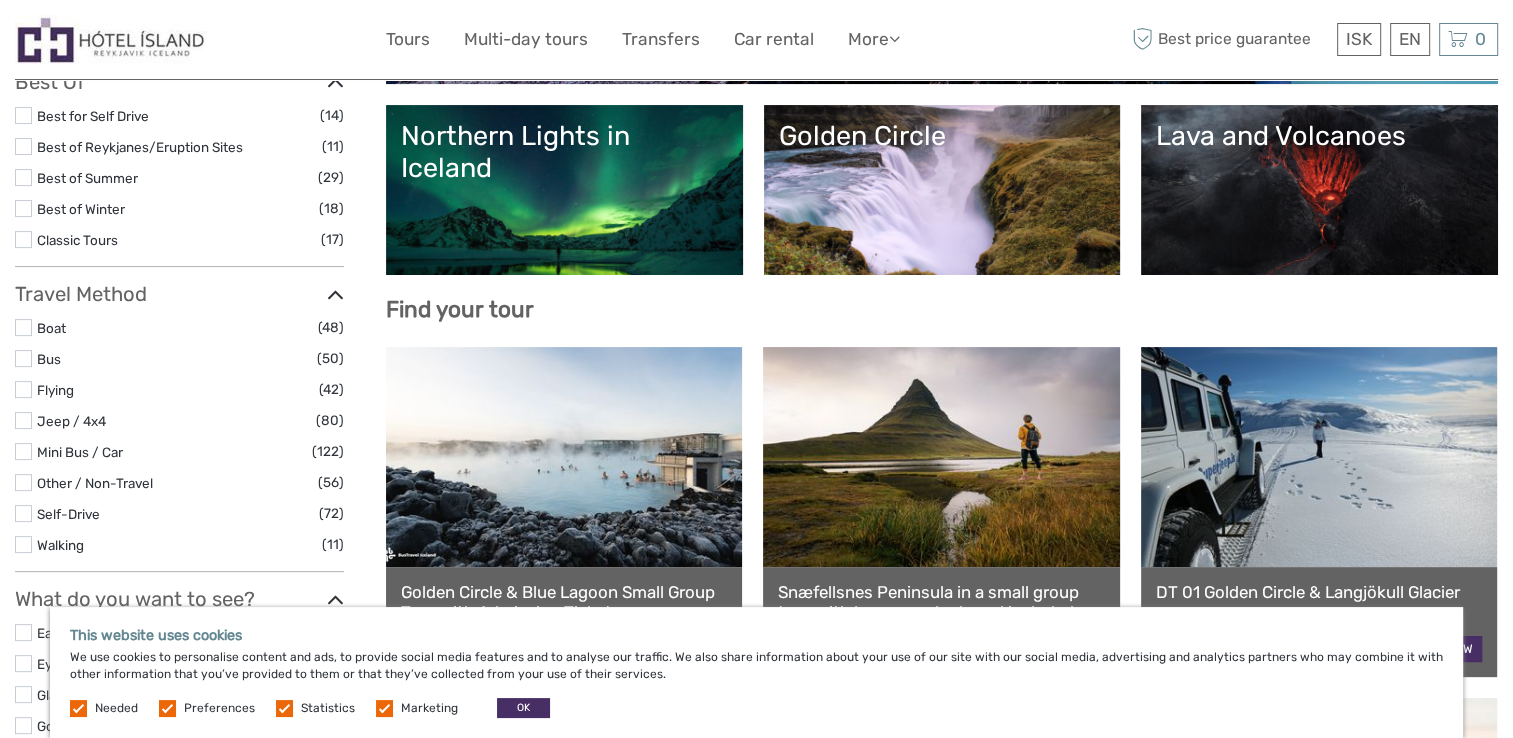 scroll, scrollTop: 418, scrollLeft: 0, axis: vertical 